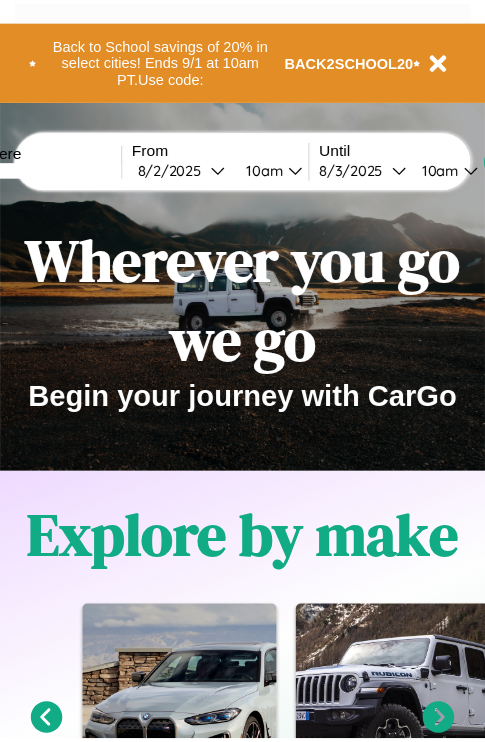 scroll, scrollTop: 0, scrollLeft: 0, axis: both 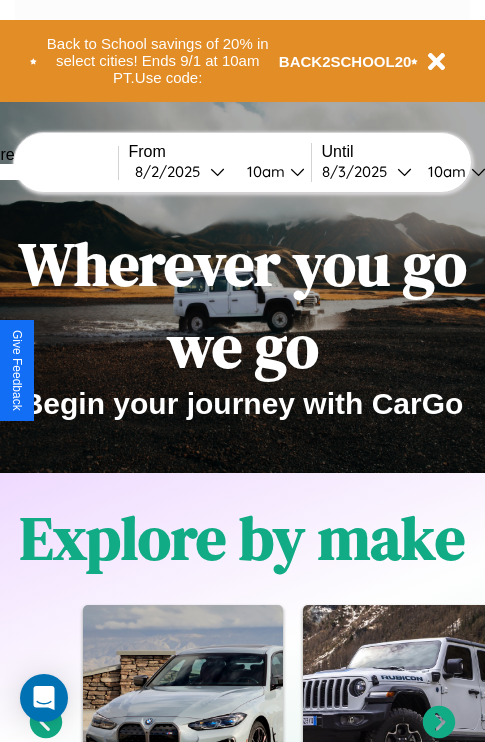 click at bounding box center [43, 172] 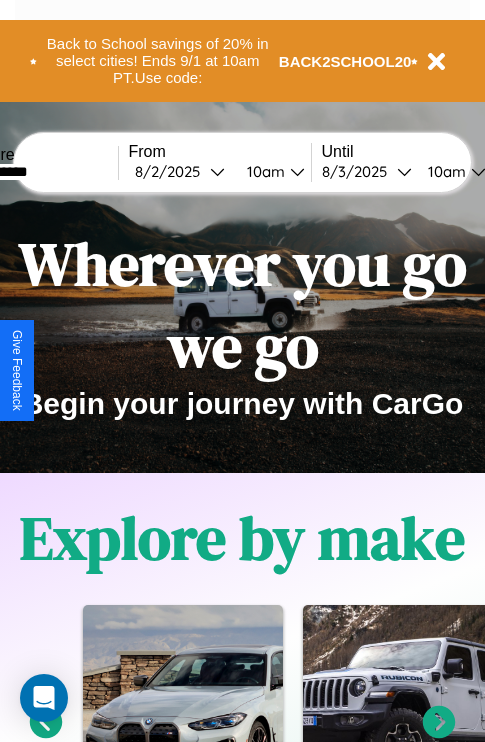 type on "**********" 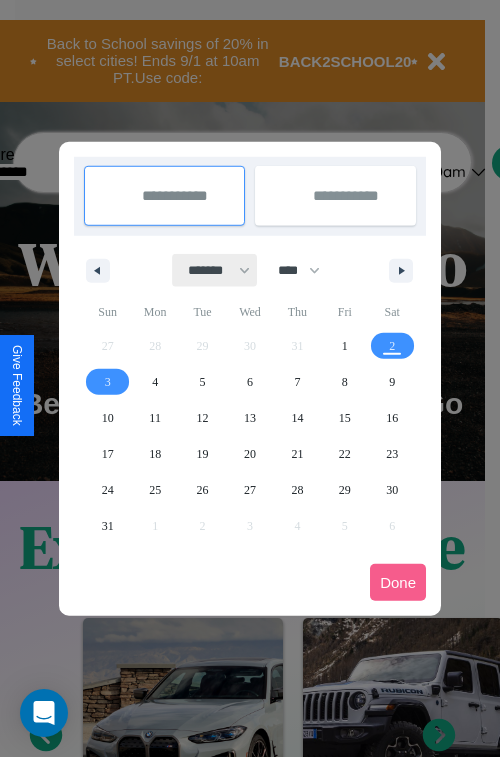 click on "******* ******** ***** ***** *** **** **** ****** ********* ******* ******** ********" at bounding box center (215, 270) 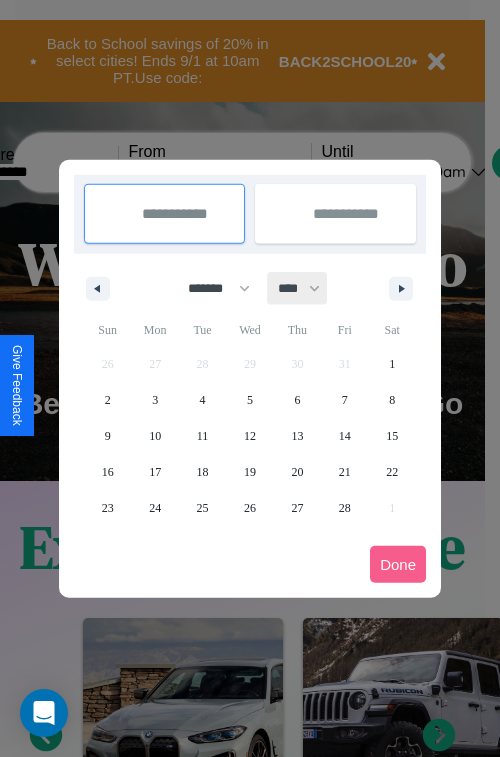 click on "**** **** **** **** **** **** **** **** **** **** **** **** **** **** **** **** **** **** **** **** **** **** **** **** **** **** **** **** **** **** **** **** **** **** **** **** **** **** **** **** **** **** **** **** **** **** **** **** **** **** **** **** **** **** **** **** **** **** **** **** **** **** **** **** **** **** **** **** **** **** **** **** **** **** **** **** **** **** **** **** **** **** **** **** **** **** **** **** **** **** **** **** **** **** **** **** **** **** **** **** **** **** **** **** **** **** **** **** **** **** **** **** **** **** **** **** **** **** **** **** ****" at bounding box center [298, 288] 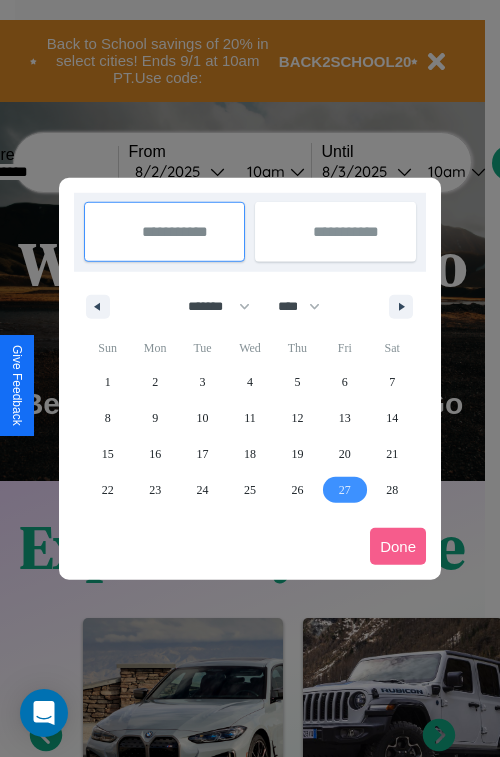 click on "27" at bounding box center [345, 490] 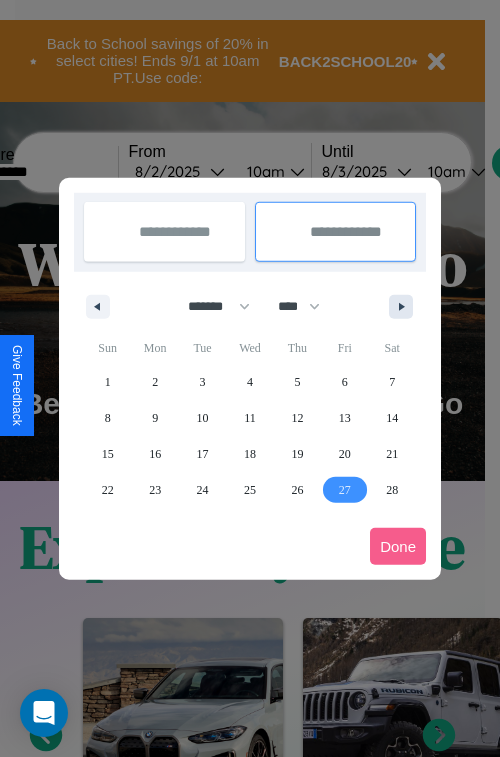 click at bounding box center (405, 307) 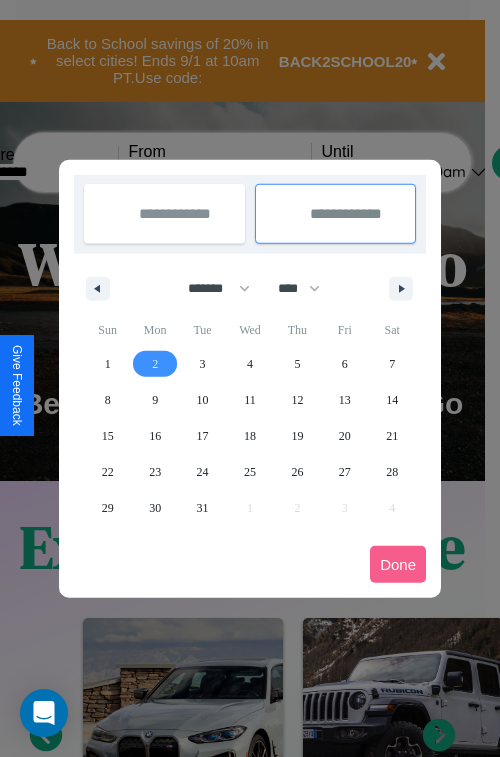 click on "2" at bounding box center [155, 364] 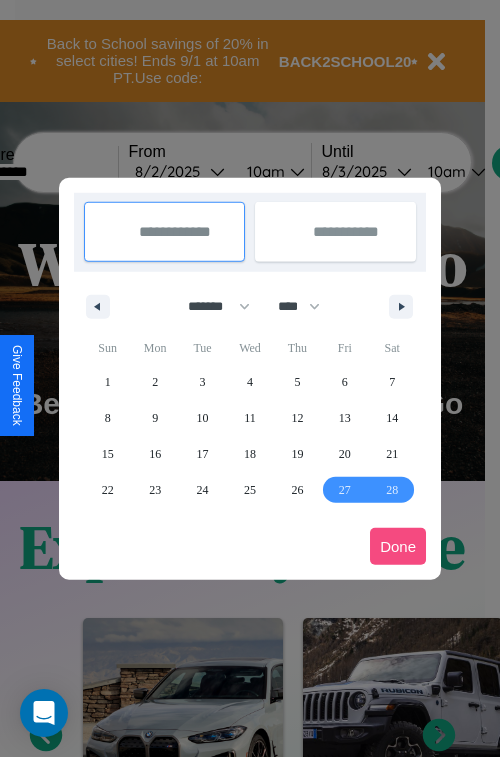 click on "Done" at bounding box center (398, 546) 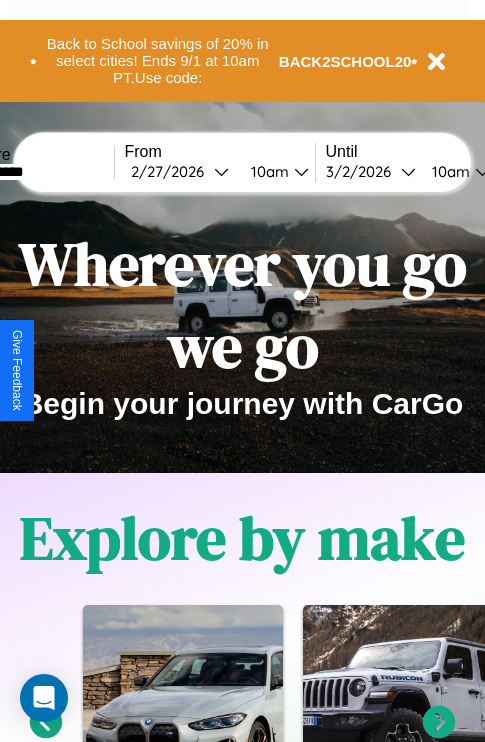 click on "10am" at bounding box center [267, 171] 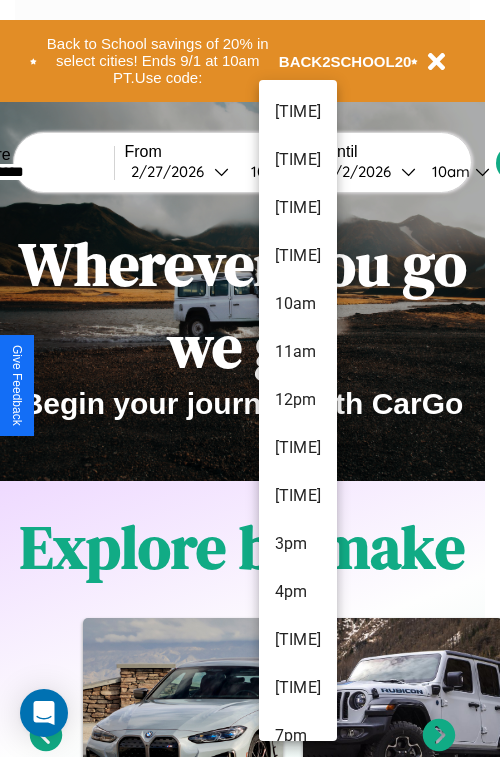click on "3pm" at bounding box center [298, 544] 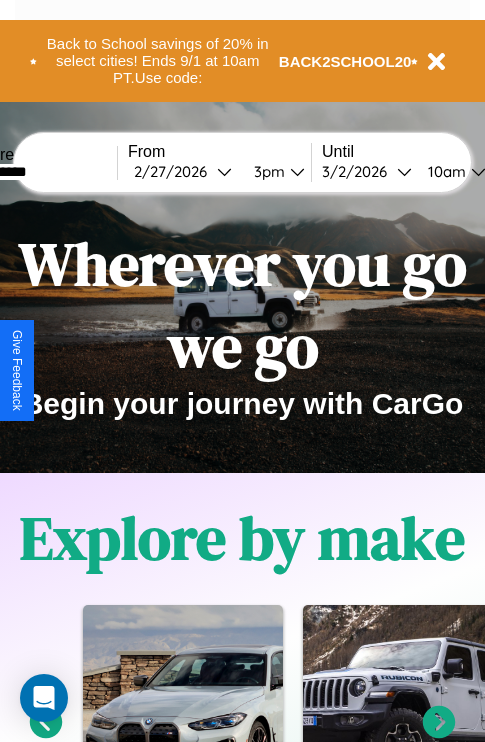 scroll, scrollTop: 0, scrollLeft: 69, axis: horizontal 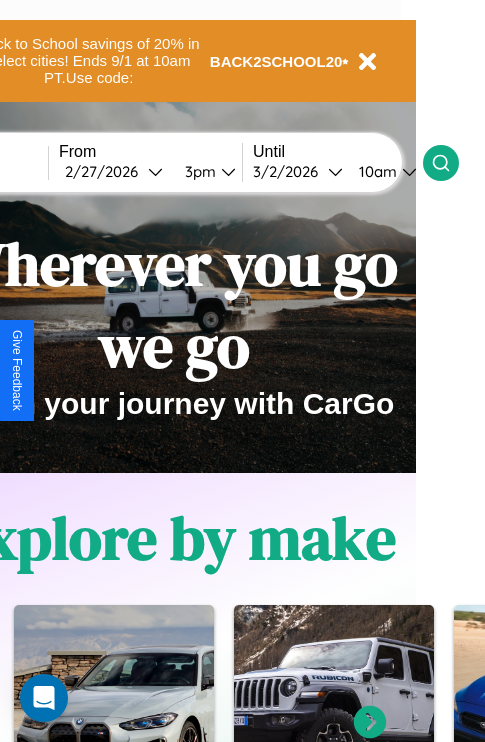 click 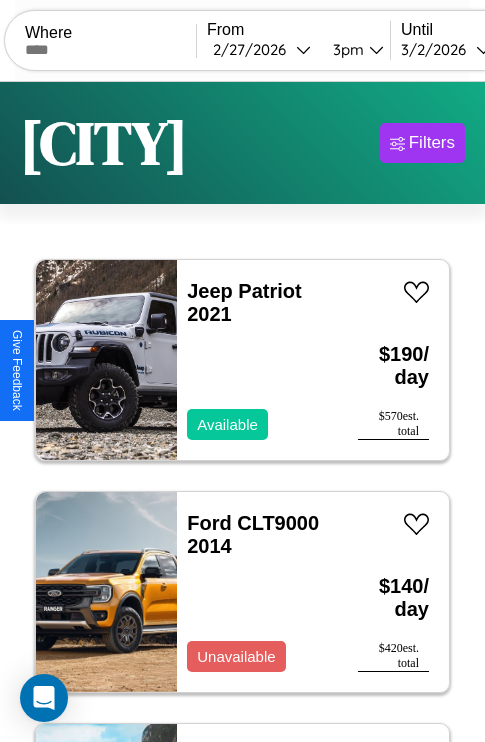 scroll, scrollTop: 95, scrollLeft: 0, axis: vertical 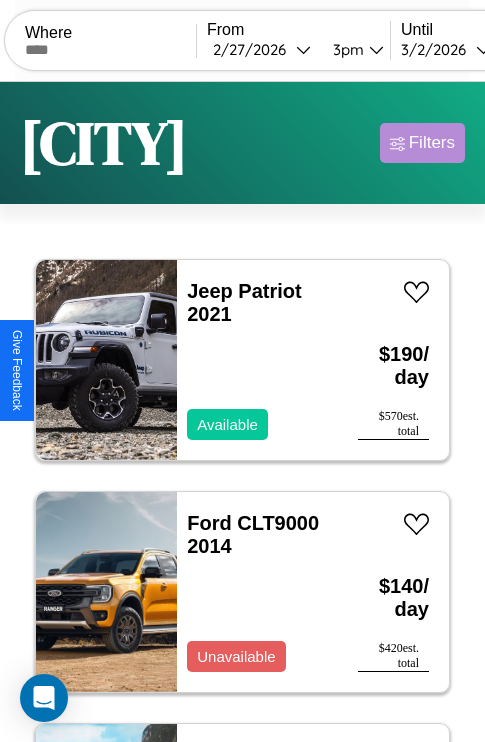 click on "Filters" at bounding box center [432, 143] 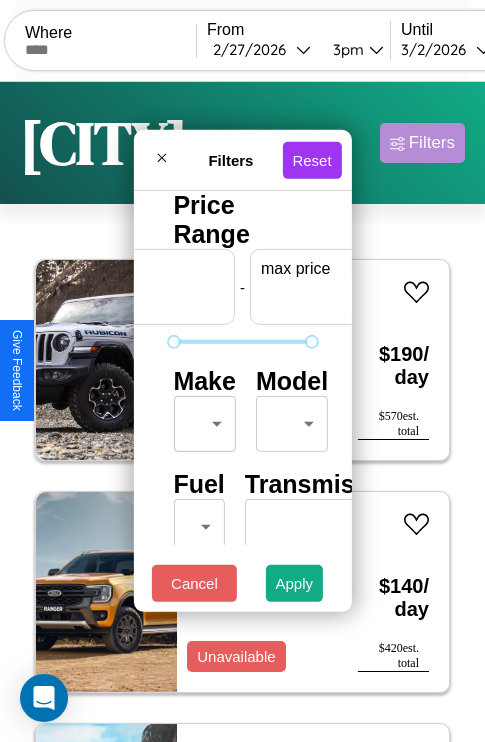 scroll, scrollTop: 0, scrollLeft: 124, axis: horizontal 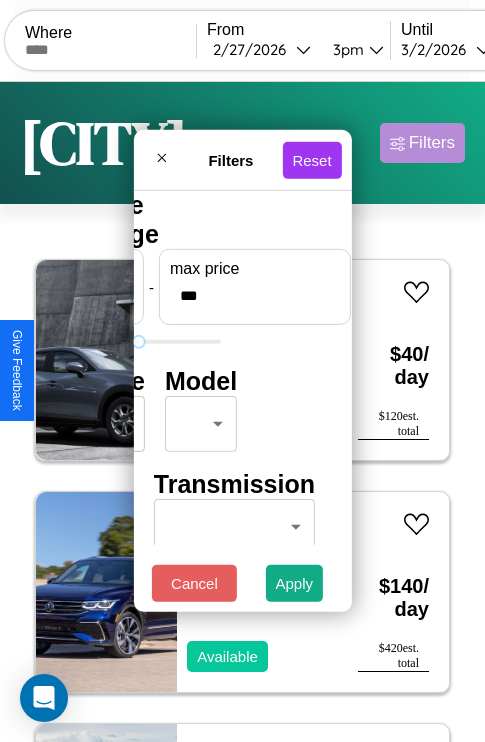 type on "***" 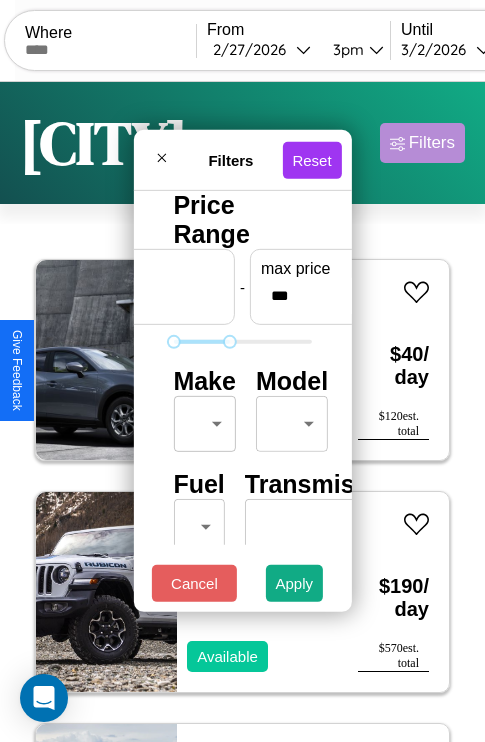 type on "**" 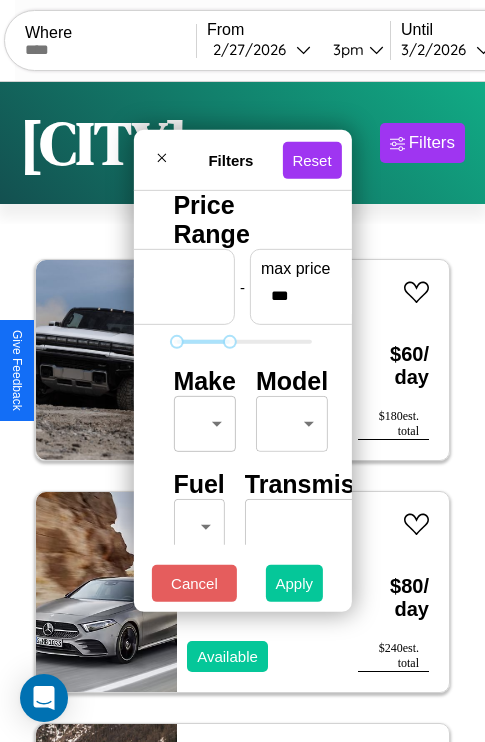 click on "Apply" at bounding box center [295, 583] 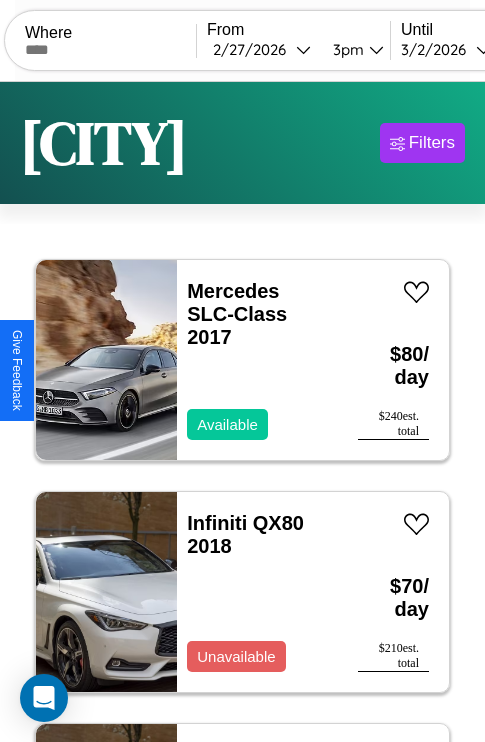 scroll, scrollTop: 66, scrollLeft: 0, axis: vertical 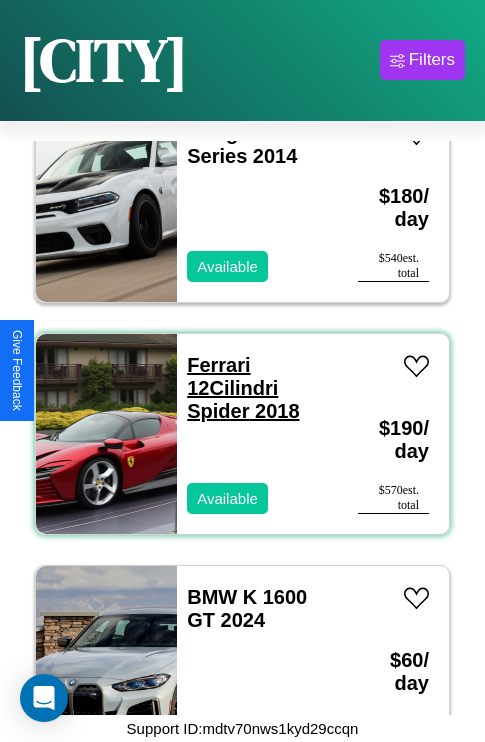 click on "Ferrari   12Cilindri Spider   2018" at bounding box center (243, 388) 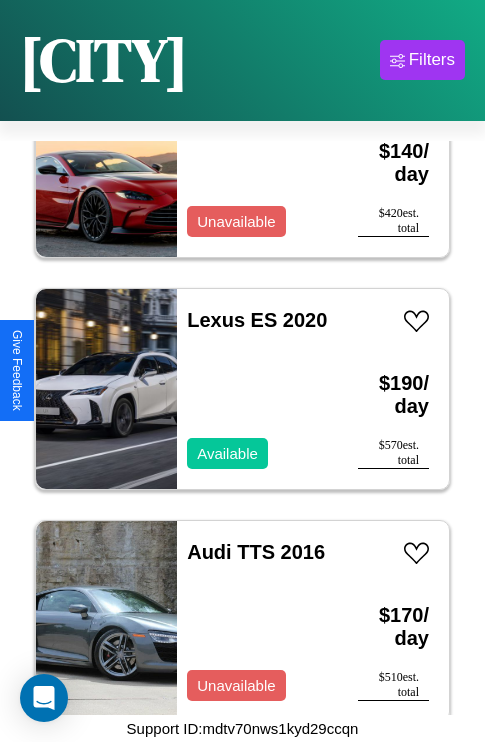 scroll, scrollTop: 20955, scrollLeft: 0, axis: vertical 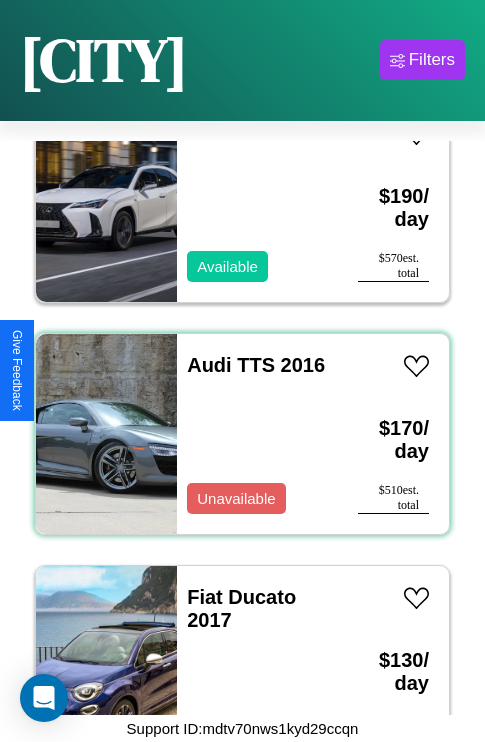 click on "Audi   TTS   2016 Unavailable" at bounding box center (257, 434) 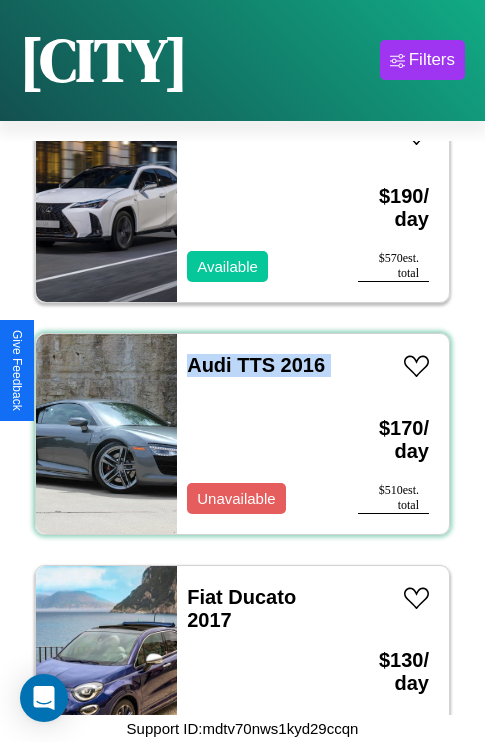 click on "Audi   TTS   2016 Unavailable" at bounding box center (257, 434) 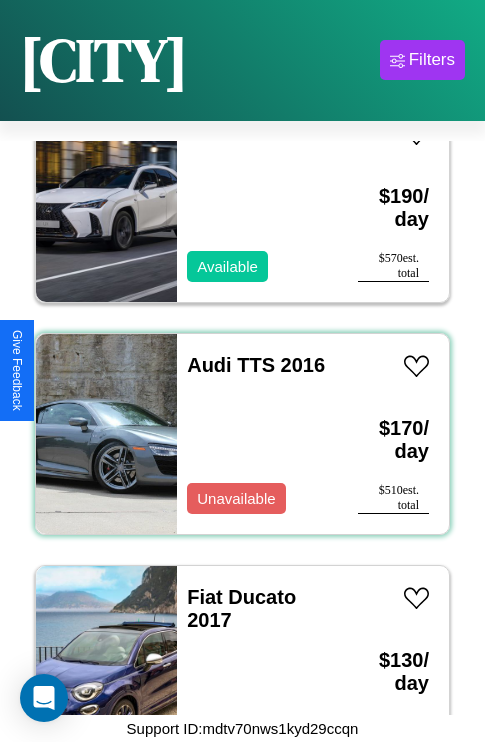 click on "Audi   TTS   2016 Unavailable" at bounding box center [257, 434] 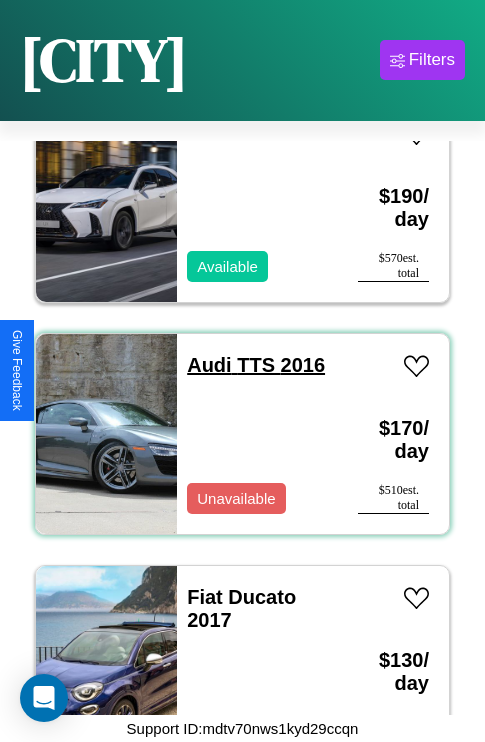 click on "Audi   TTS   2016" at bounding box center (256, 365) 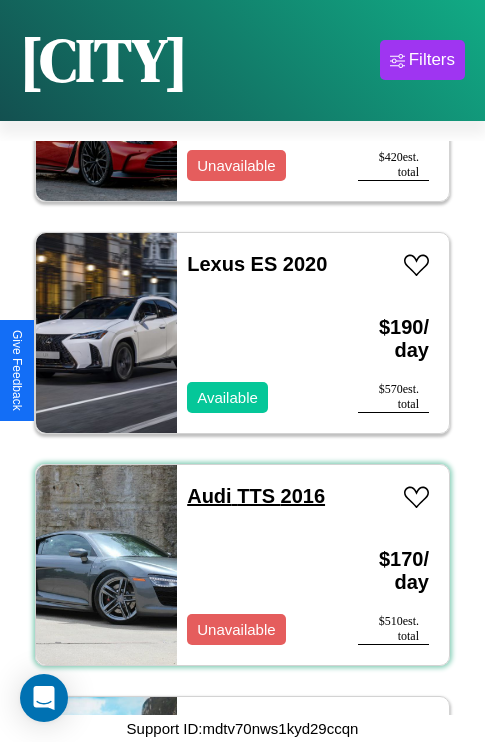scroll, scrollTop: 19331, scrollLeft: 0, axis: vertical 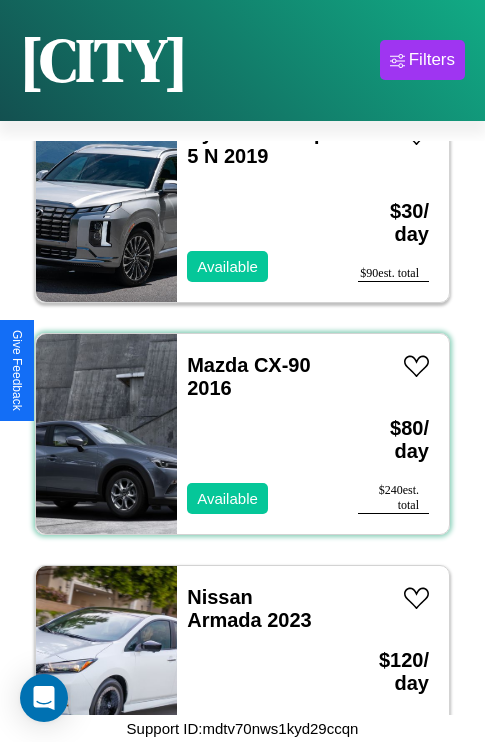click on "Mazda   CX-90   2016 Available" at bounding box center [257, 434] 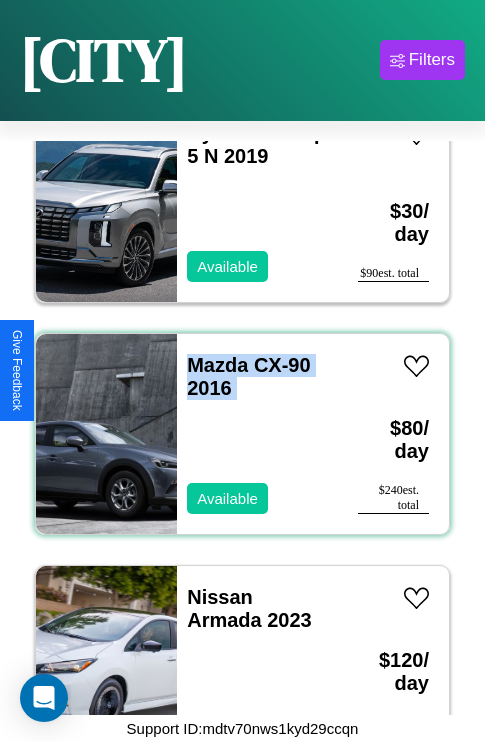 click on "Mazda   CX-90   2016 Available" at bounding box center (257, 434) 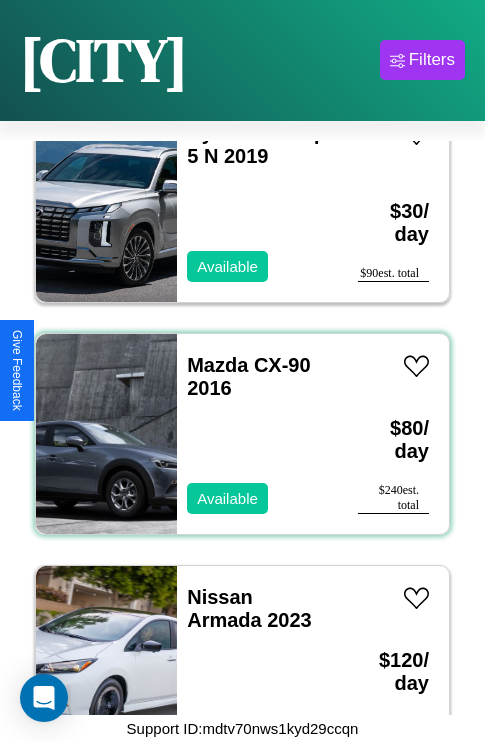click on "Mazda   CX-90   2016 Available" at bounding box center [257, 434] 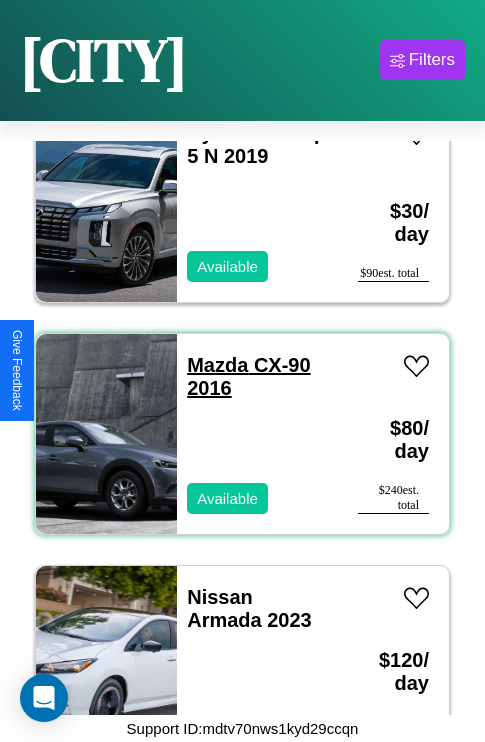 click on "Mazda   CX-90   2016" at bounding box center (248, 376) 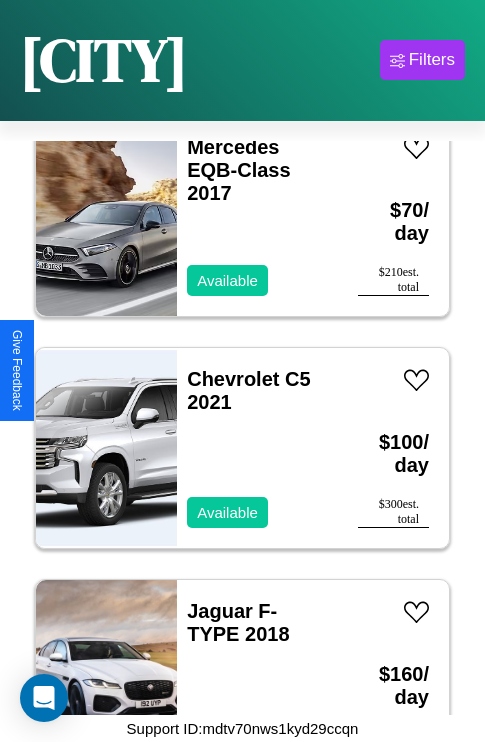 scroll, scrollTop: 13995, scrollLeft: 0, axis: vertical 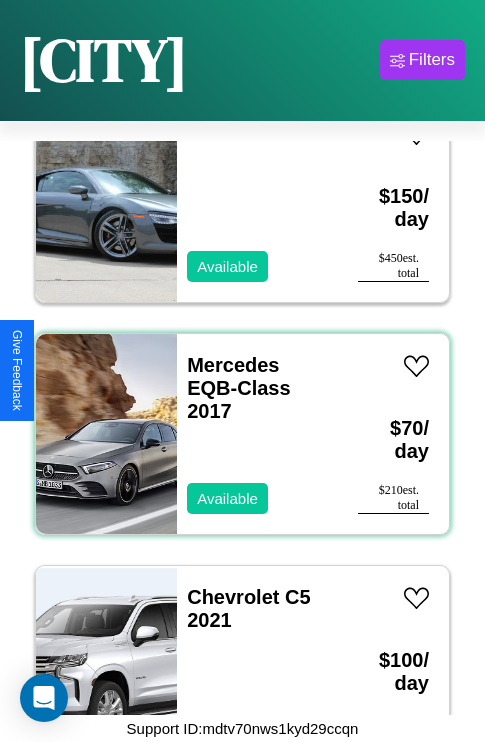 click on "Mercedes   EQB-Class   2017 Available" at bounding box center [257, 434] 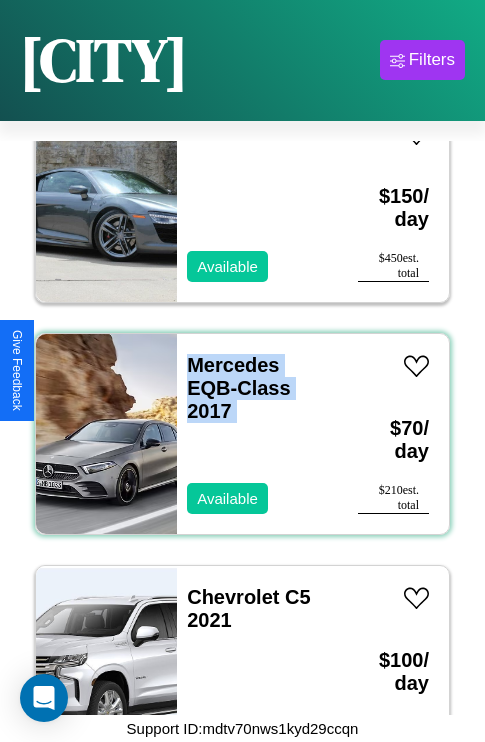 click on "Mercedes   EQB-Class   2017 Available" at bounding box center [257, 434] 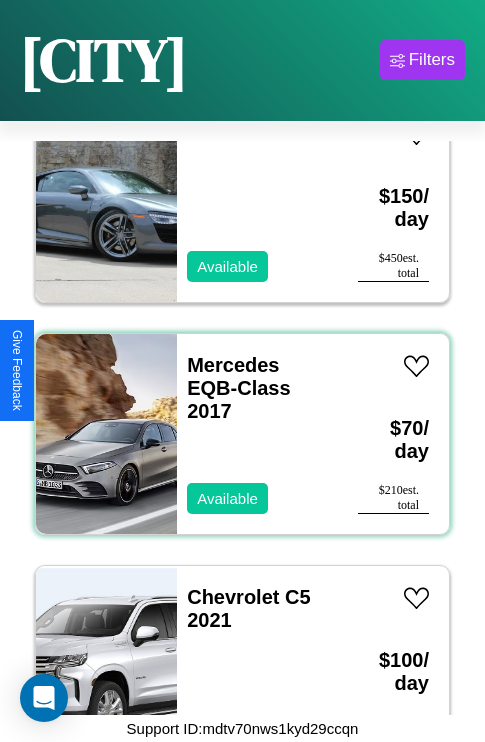 click on "Mercedes   EQB-Class   2017 Available" at bounding box center [257, 434] 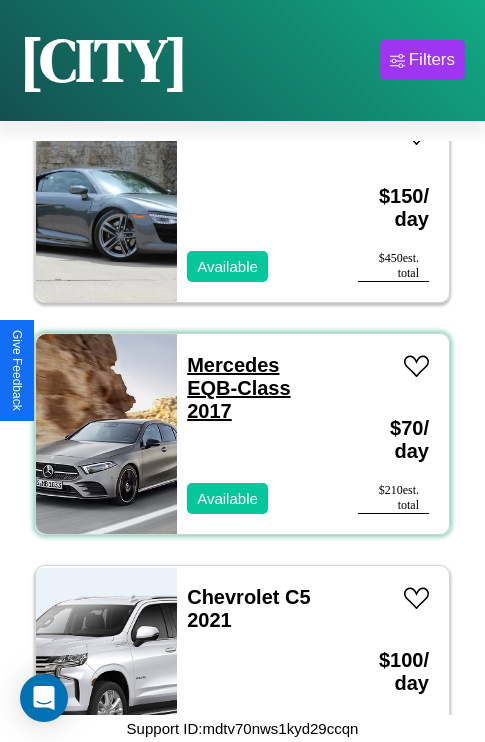 click on "Mercedes   EQB-Class   2017" at bounding box center [238, 388] 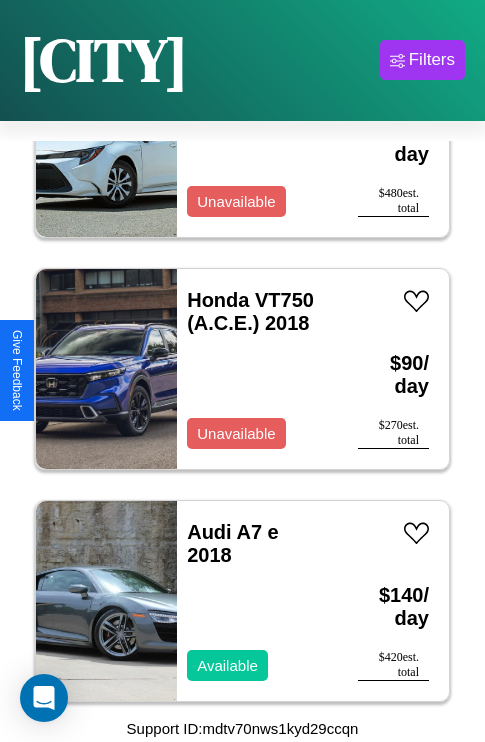 scroll, scrollTop: 5411, scrollLeft: 0, axis: vertical 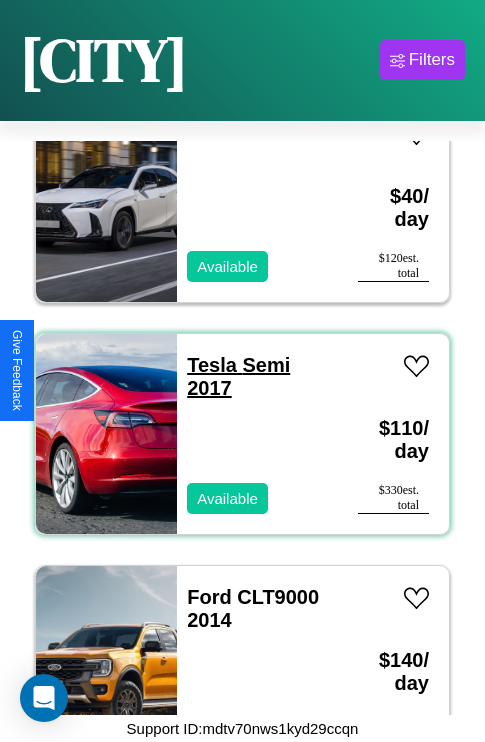 click on "Tesla   Semi   2017" at bounding box center (238, 376) 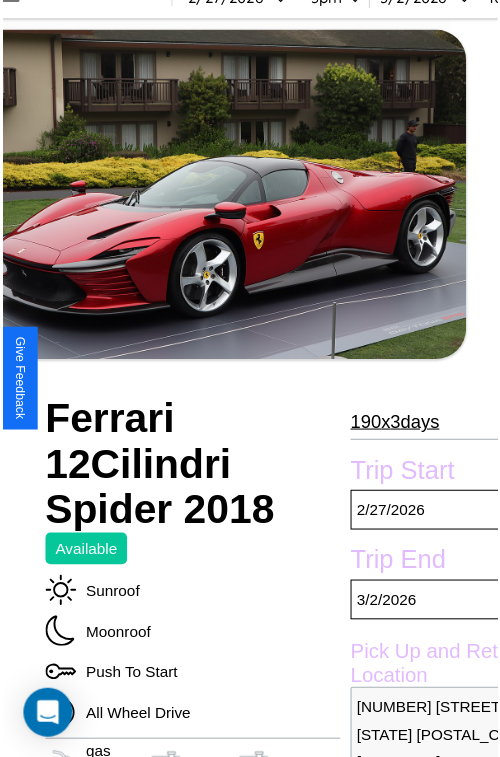 scroll, scrollTop: 180, scrollLeft: 107, axis: both 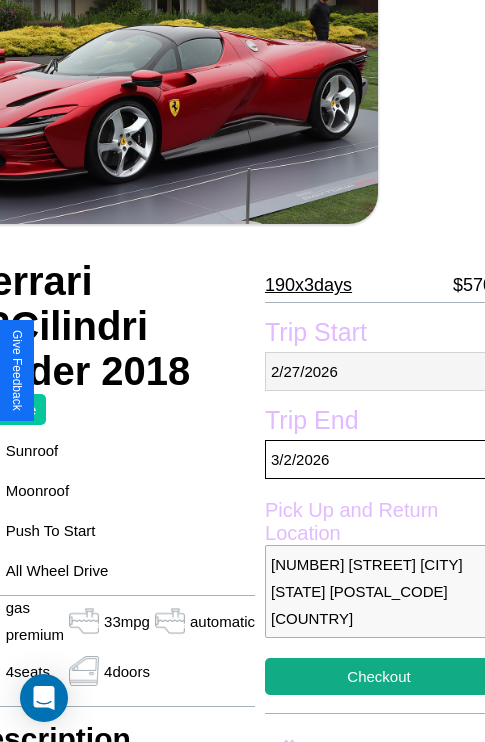 click on "[DATE]" at bounding box center (379, 371) 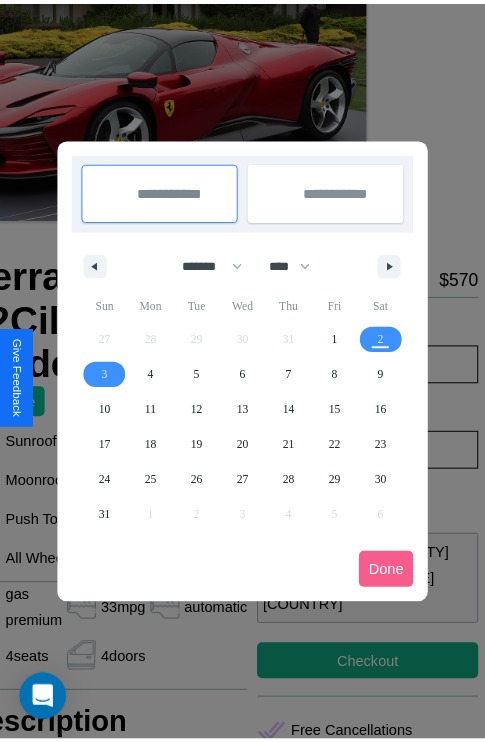 scroll, scrollTop: 0, scrollLeft: 107, axis: horizontal 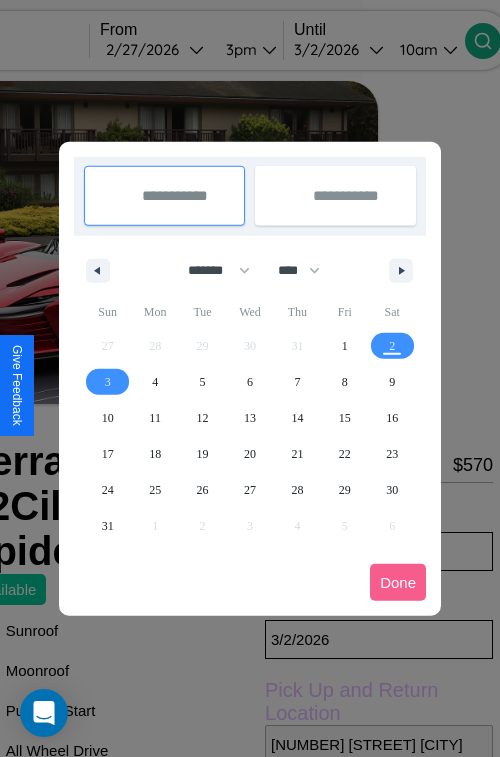 click at bounding box center [250, 378] 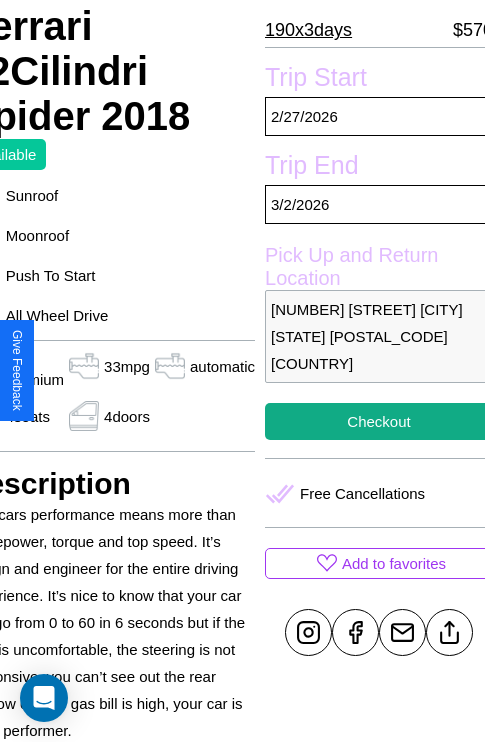 scroll, scrollTop: 458, scrollLeft: 107, axis: both 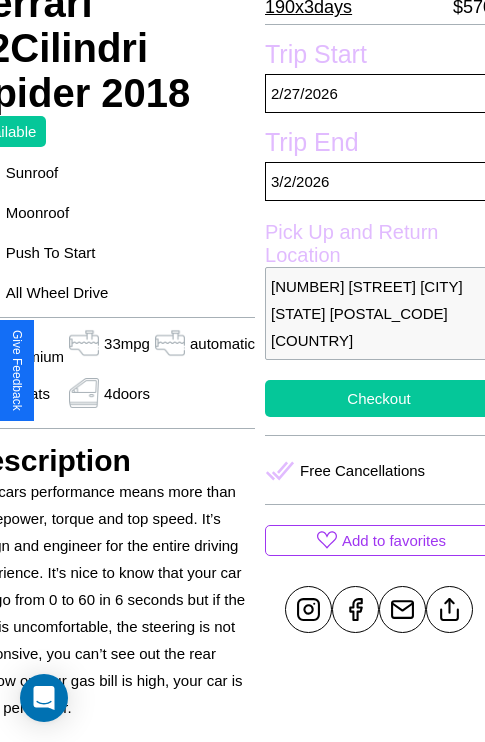 click on "Checkout" at bounding box center [379, 398] 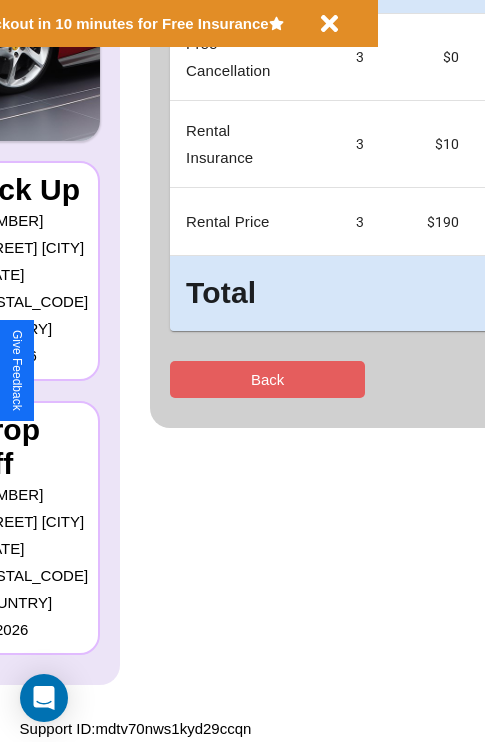 scroll, scrollTop: 0, scrollLeft: 0, axis: both 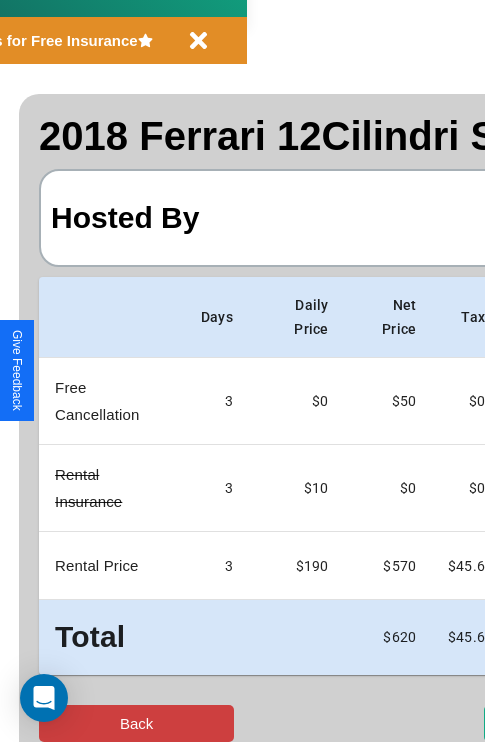 click on "Back" at bounding box center [136, 723] 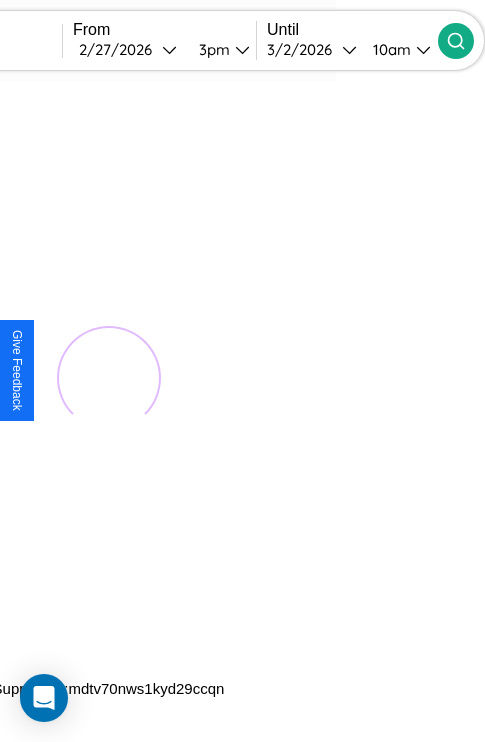 scroll, scrollTop: 0, scrollLeft: 0, axis: both 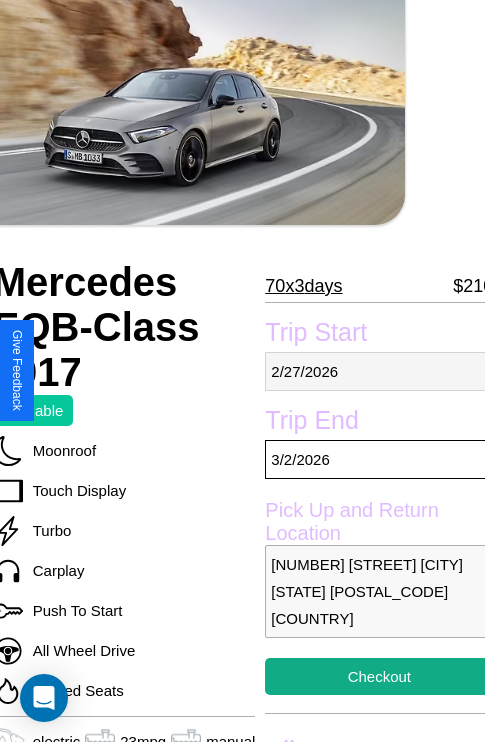 click on "[MM] / [DD] / [YYYY]" at bounding box center (379, 371) 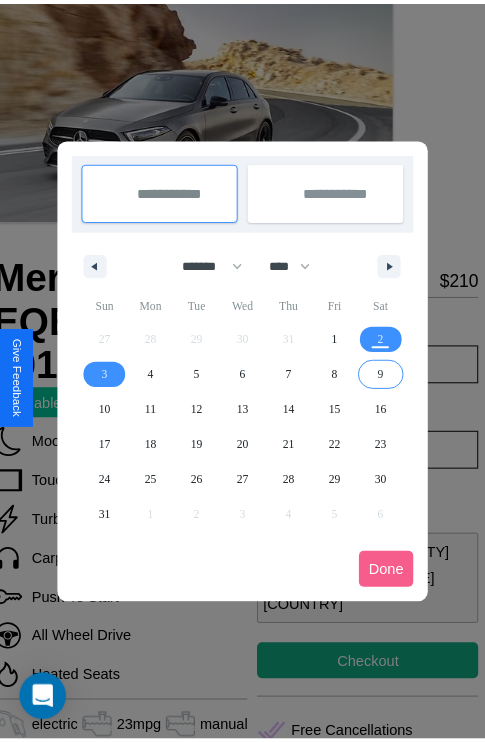scroll, scrollTop: 0, scrollLeft: 80, axis: horizontal 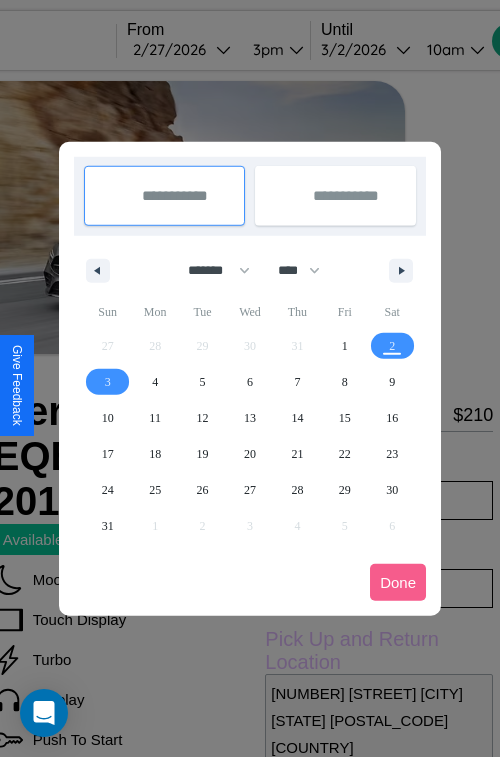 click at bounding box center [250, 378] 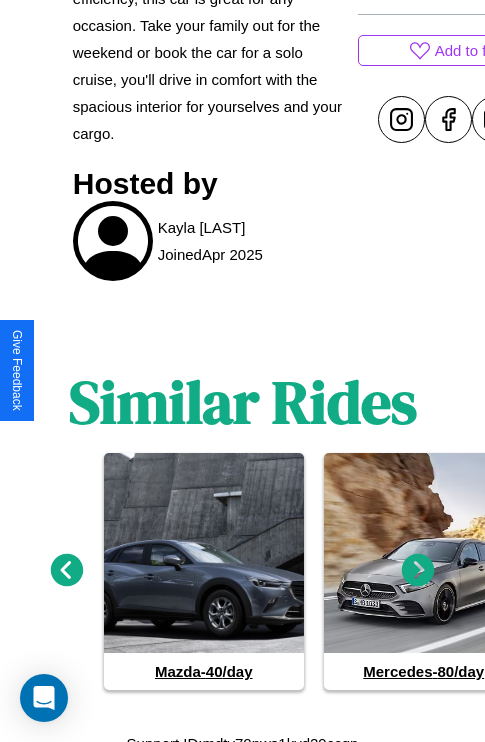 scroll, scrollTop: 885, scrollLeft: 0, axis: vertical 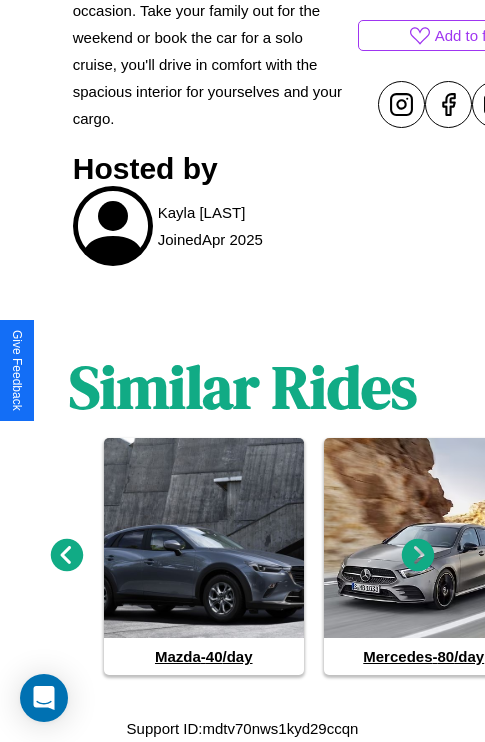 click 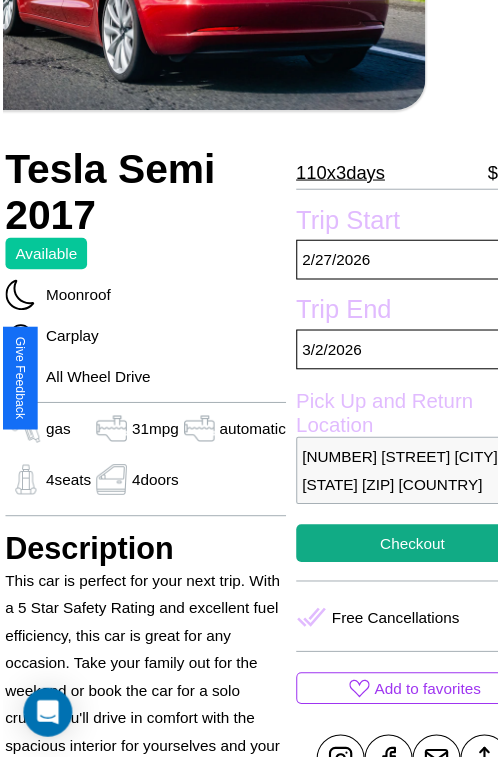 scroll, scrollTop: 130, scrollLeft: 84, axis: both 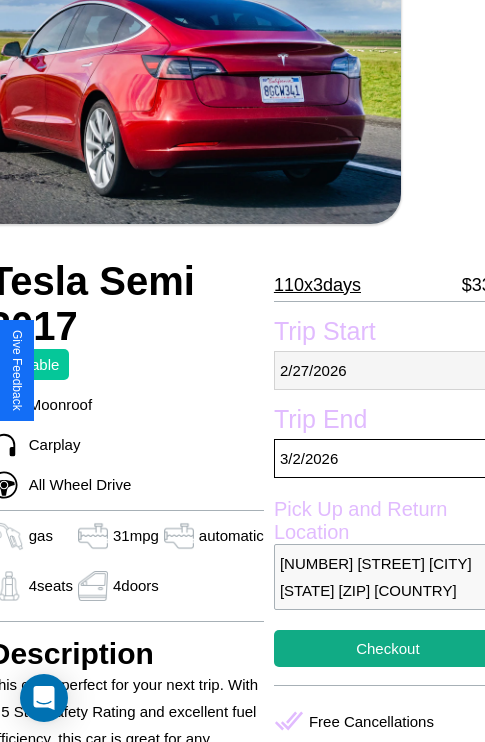 click on "[DATE]" at bounding box center (388, 370) 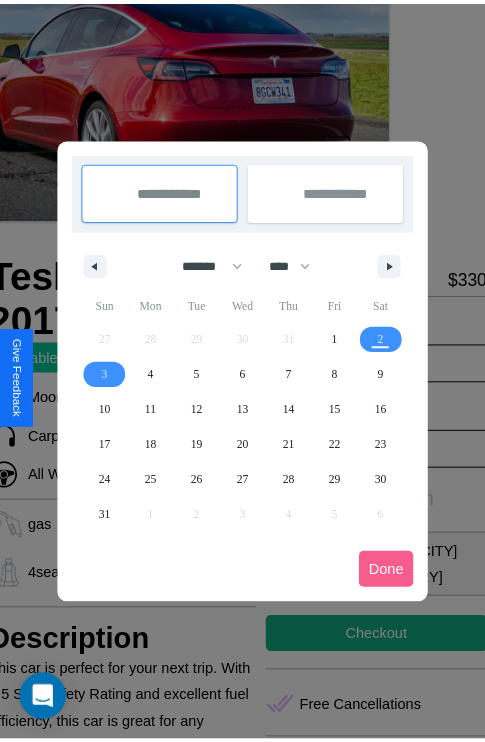 scroll, scrollTop: 0, scrollLeft: 84, axis: horizontal 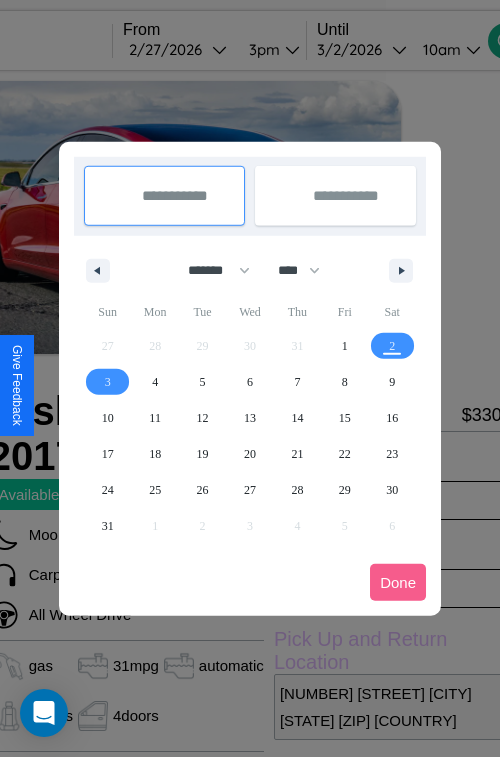 click at bounding box center (250, 378) 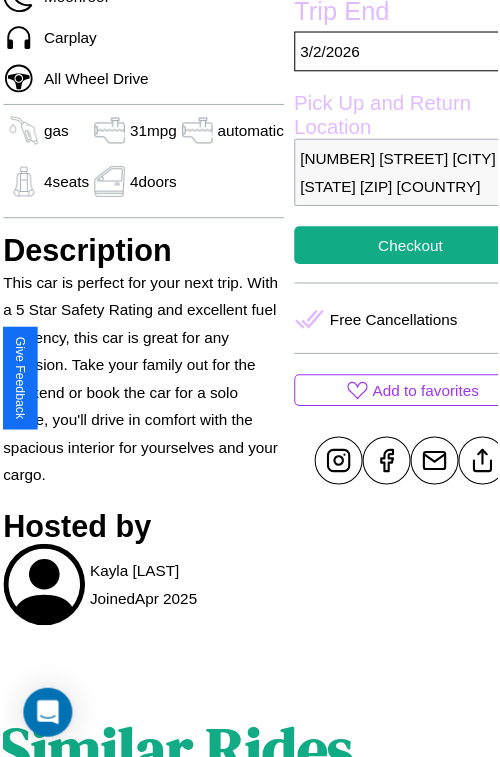 scroll, scrollTop: 550, scrollLeft: 84, axis: both 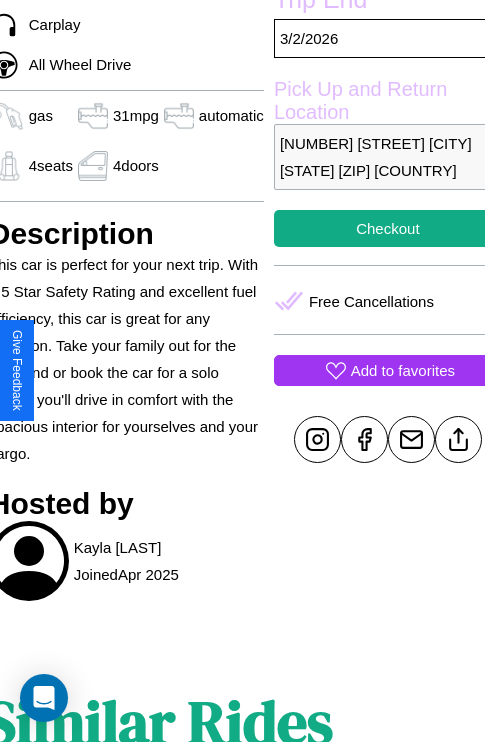 click on "Add to favorites" at bounding box center [403, 370] 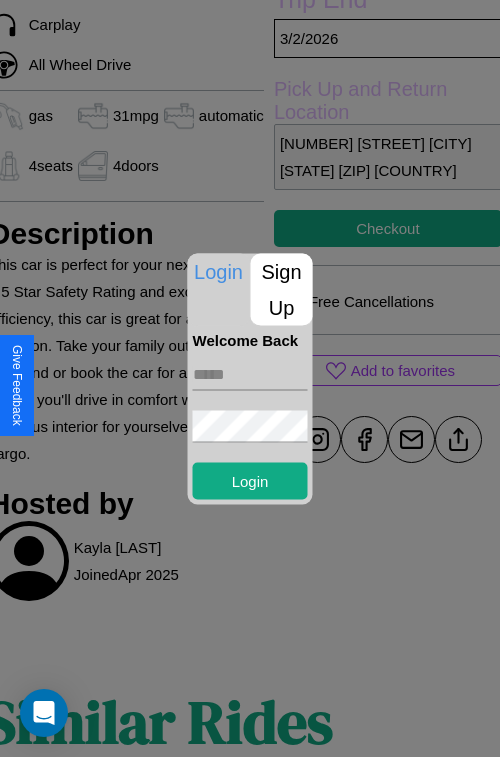 click at bounding box center [250, 374] 